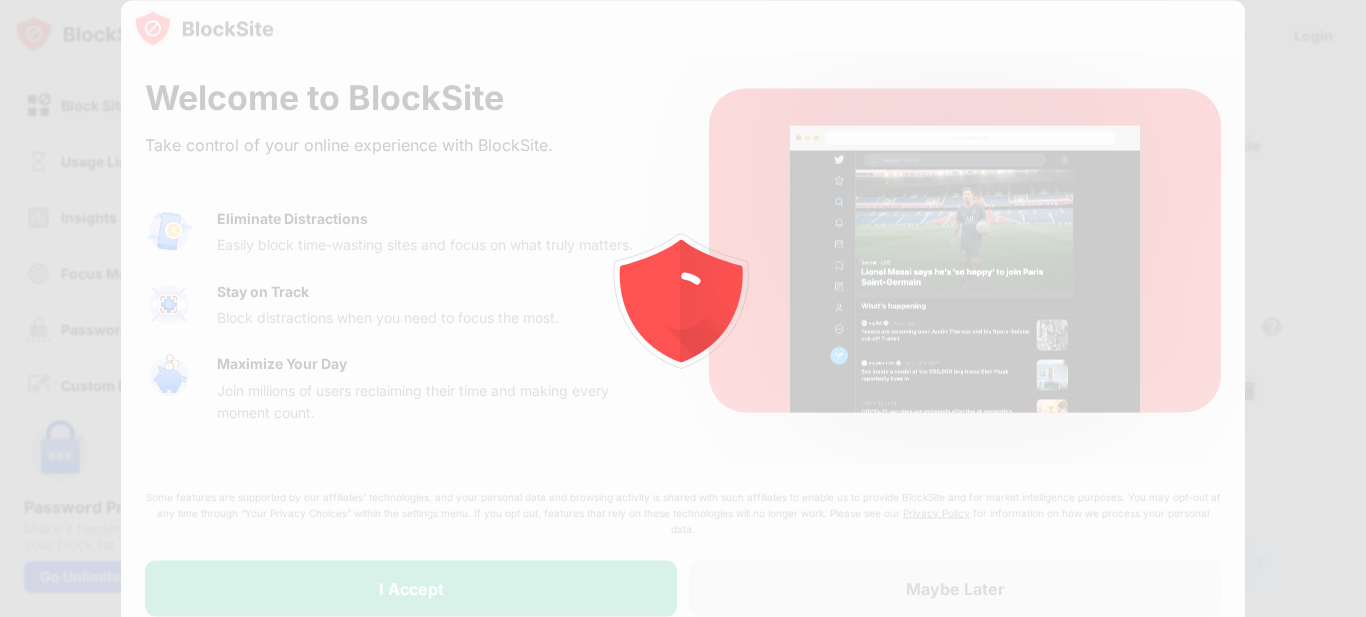 scroll, scrollTop: 0, scrollLeft: 0, axis: both 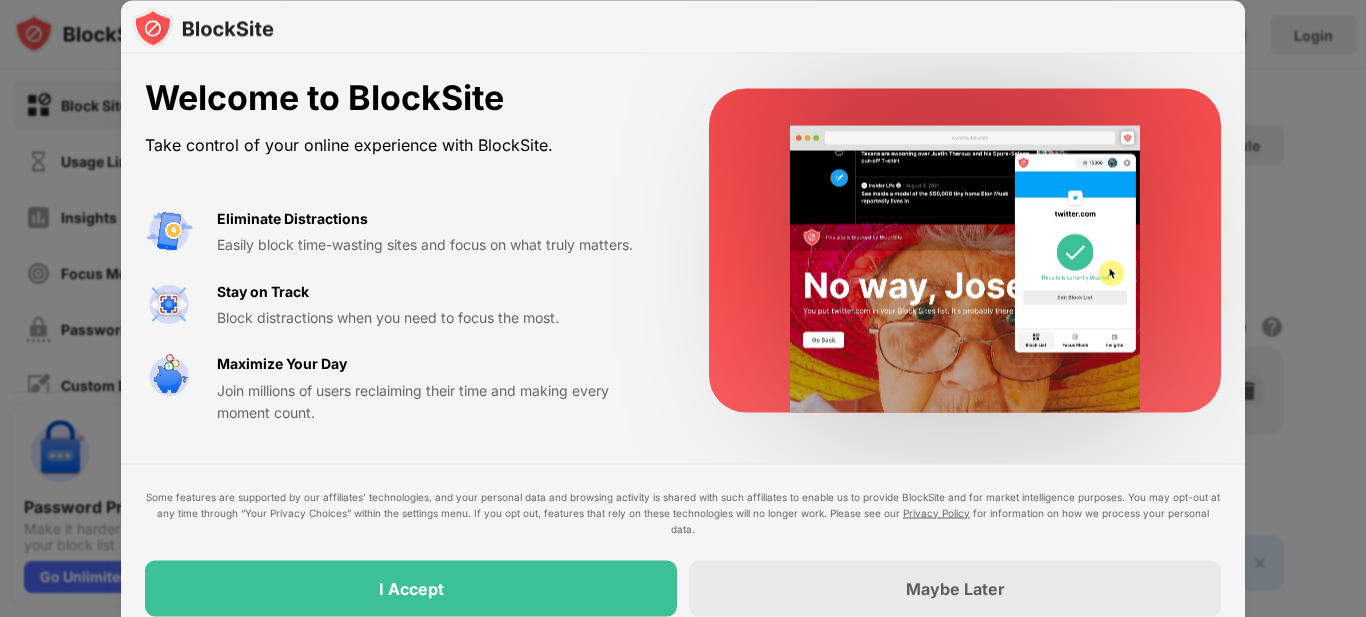 click on "I Accept" at bounding box center [411, 588] 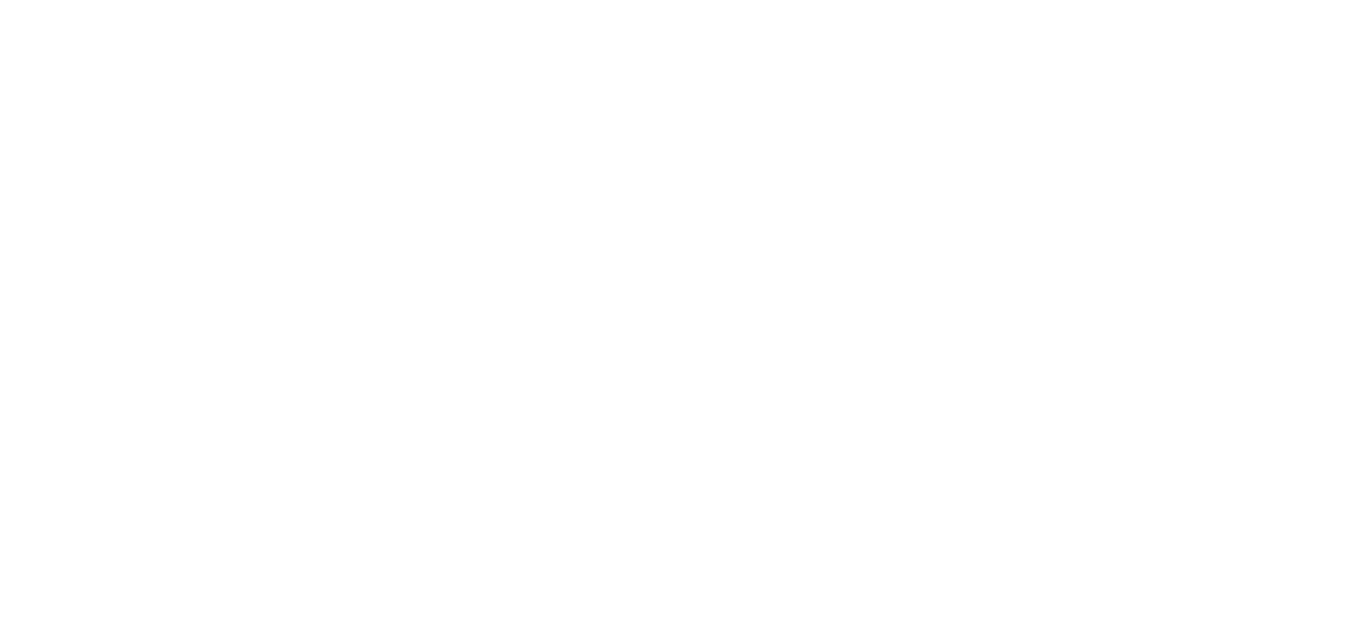 scroll, scrollTop: 0, scrollLeft: 0, axis: both 